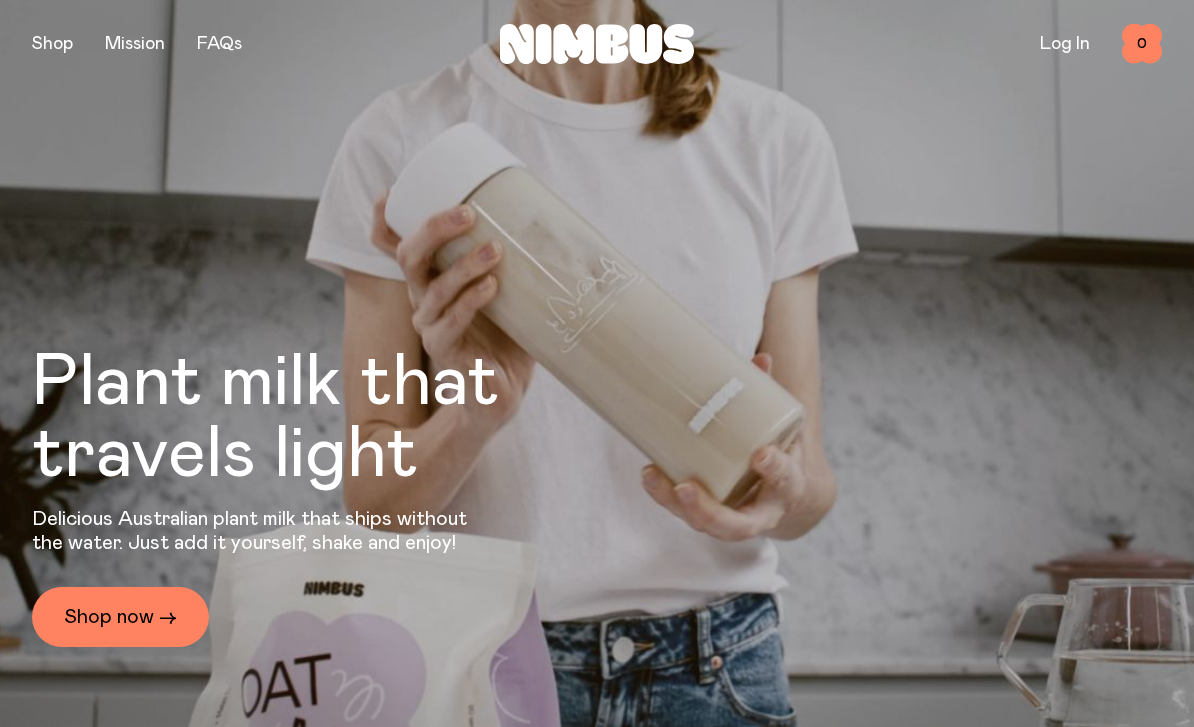 scroll, scrollTop: 0, scrollLeft: 0, axis: both 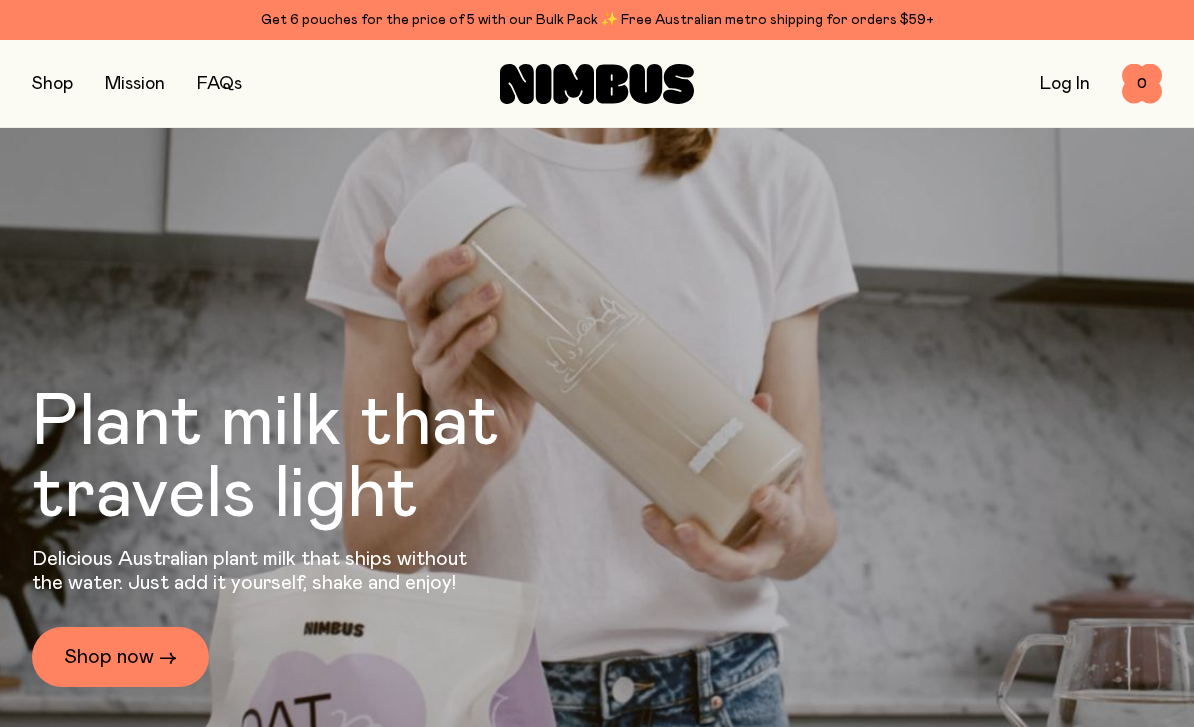 click on "Log In" at bounding box center [1065, 84] 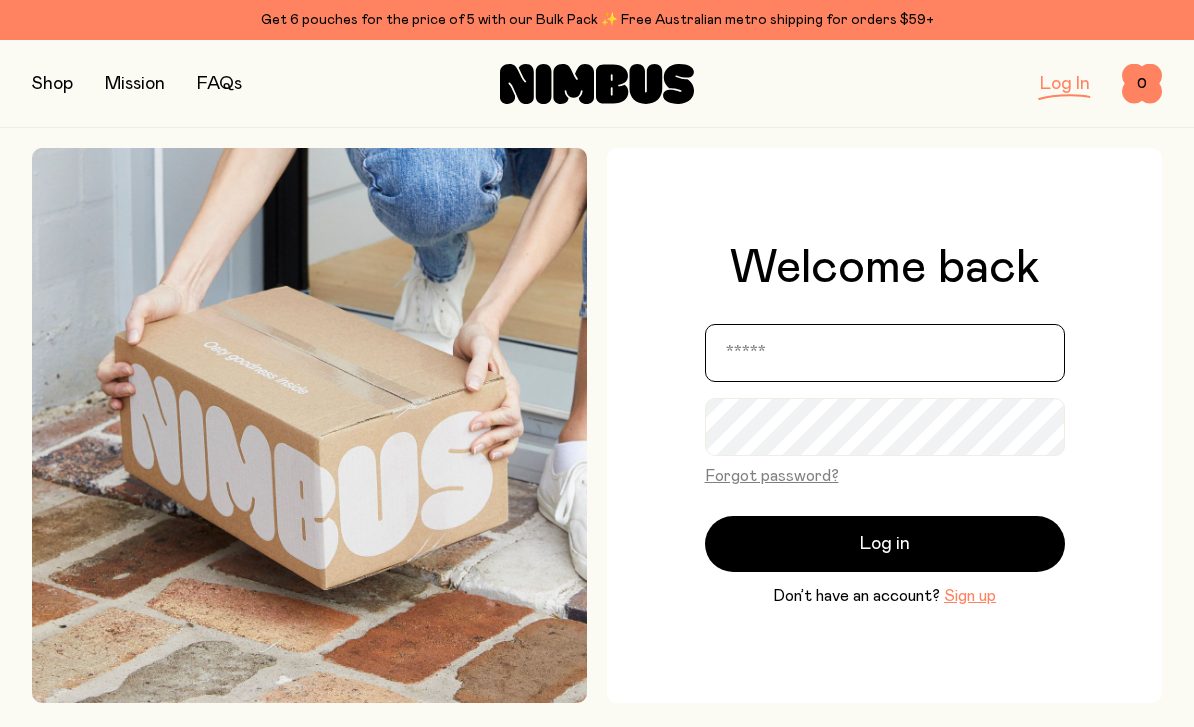 click at bounding box center (885, 353) 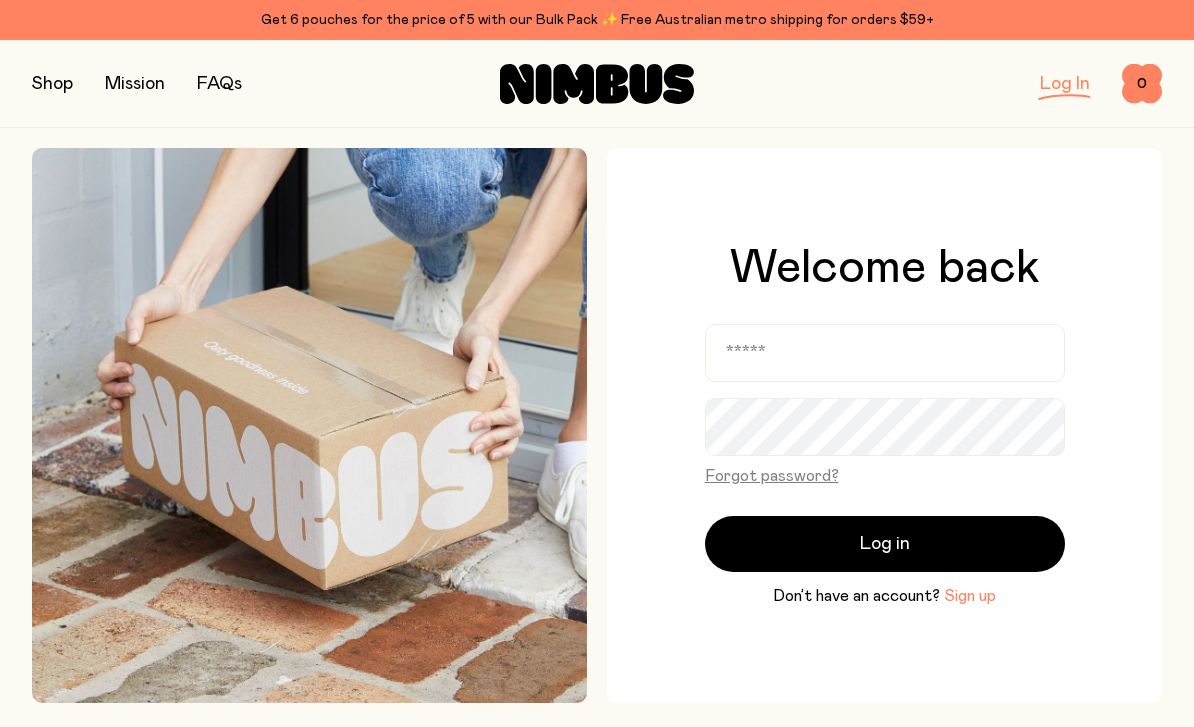 click on "Sign up" at bounding box center [970, 596] 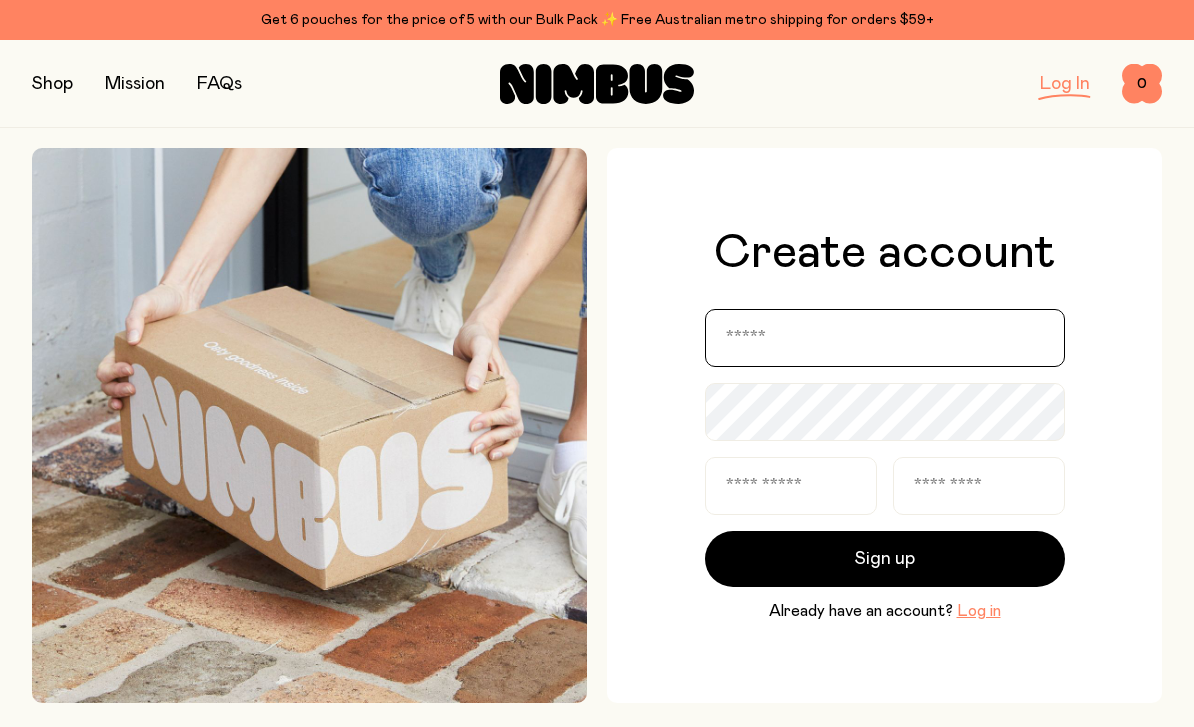 click at bounding box center [885, 338] 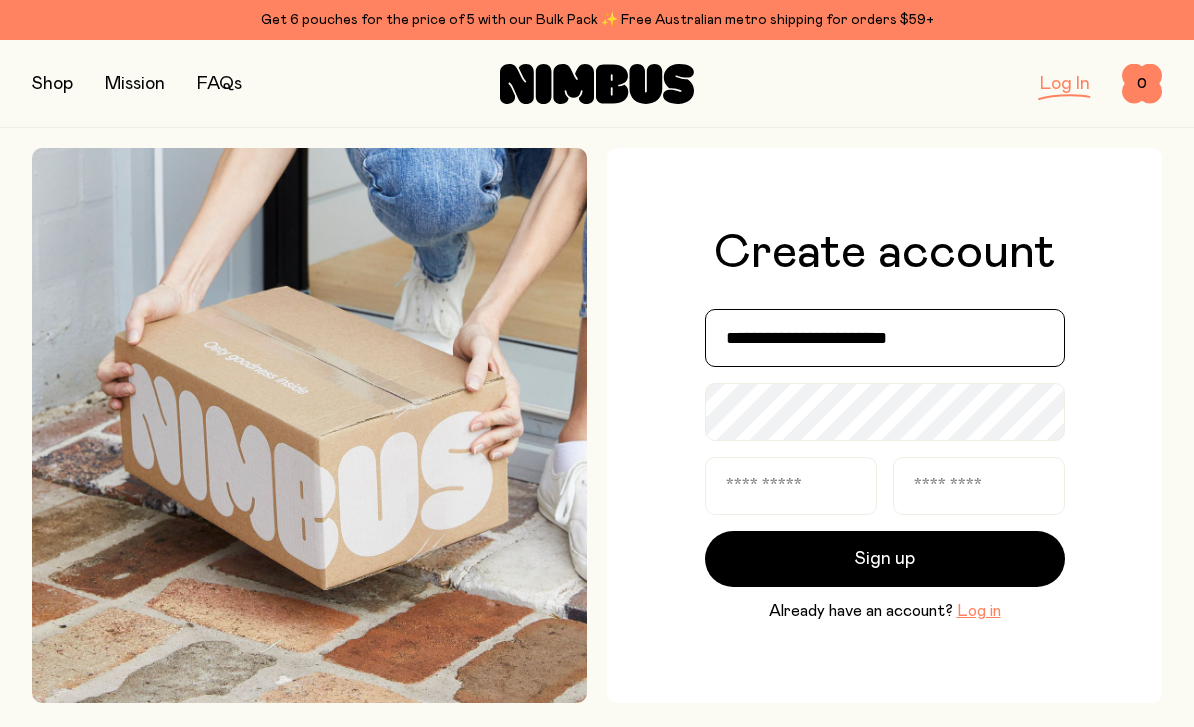 type on "**********" 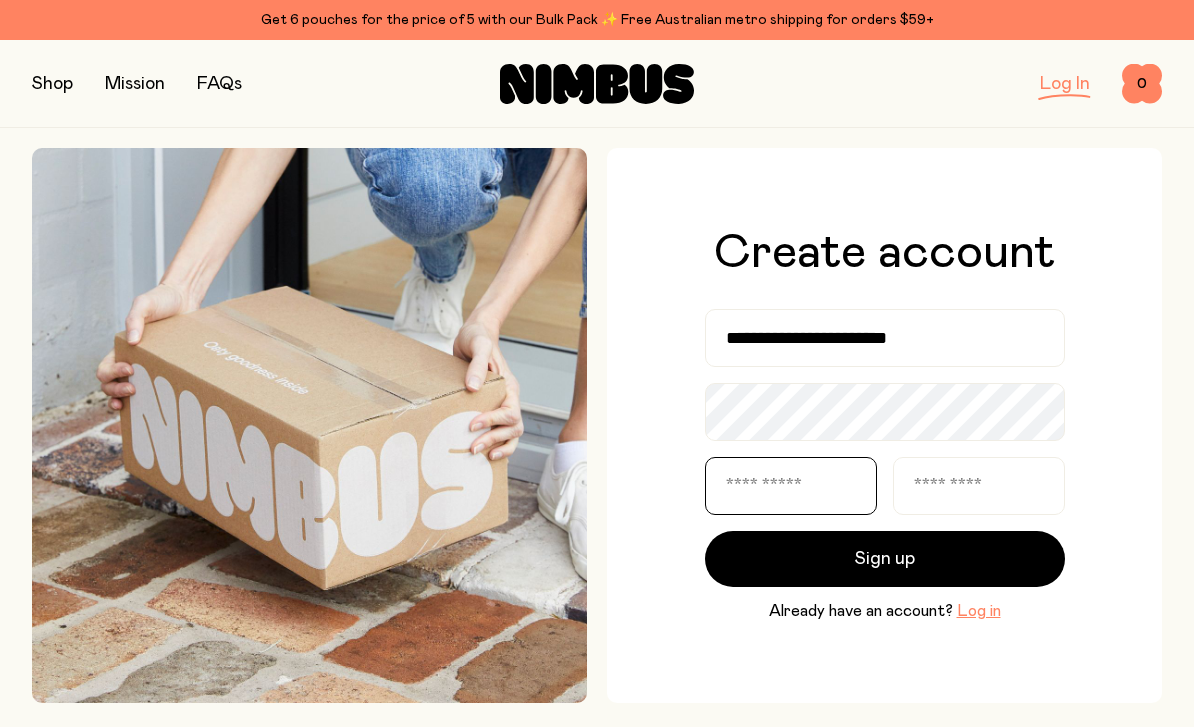 click at bounding box center [791, 486] 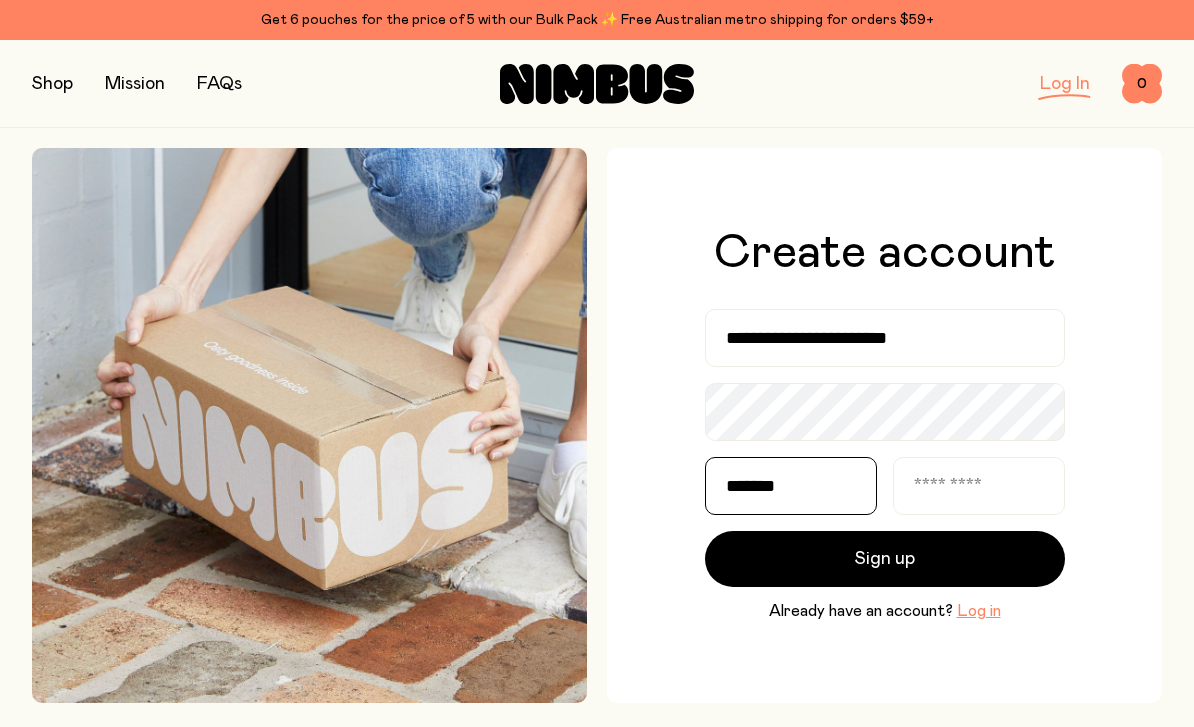 type on "*******" 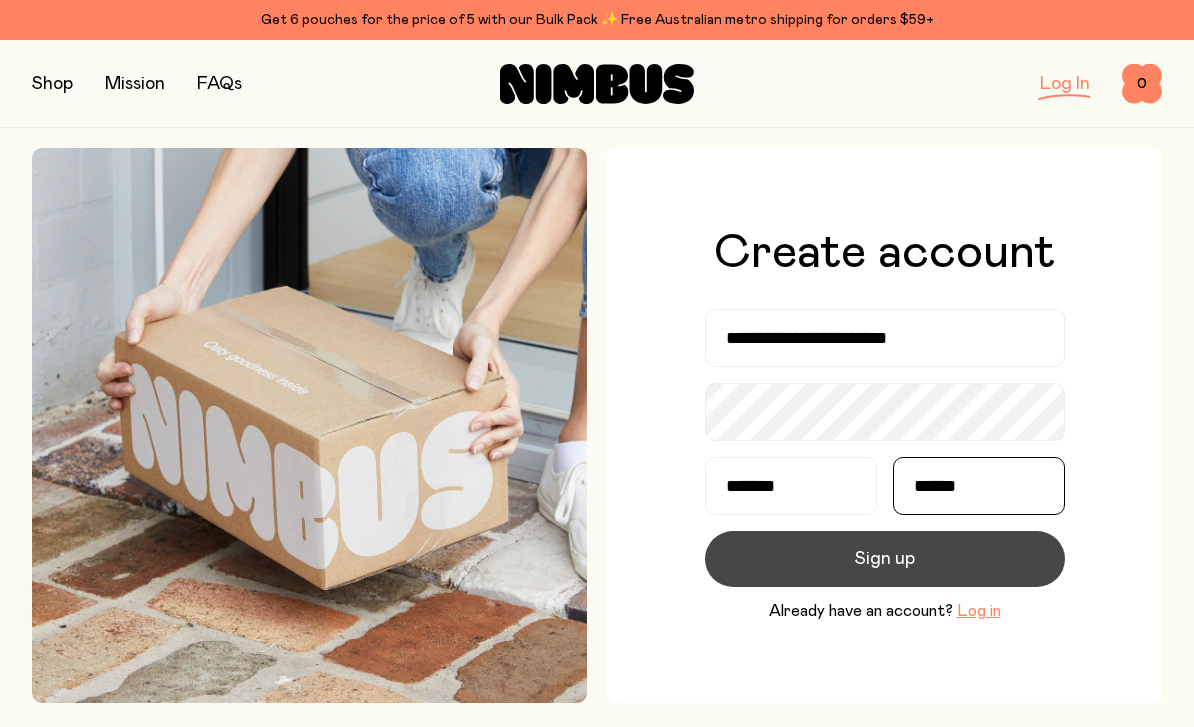 type on "******" 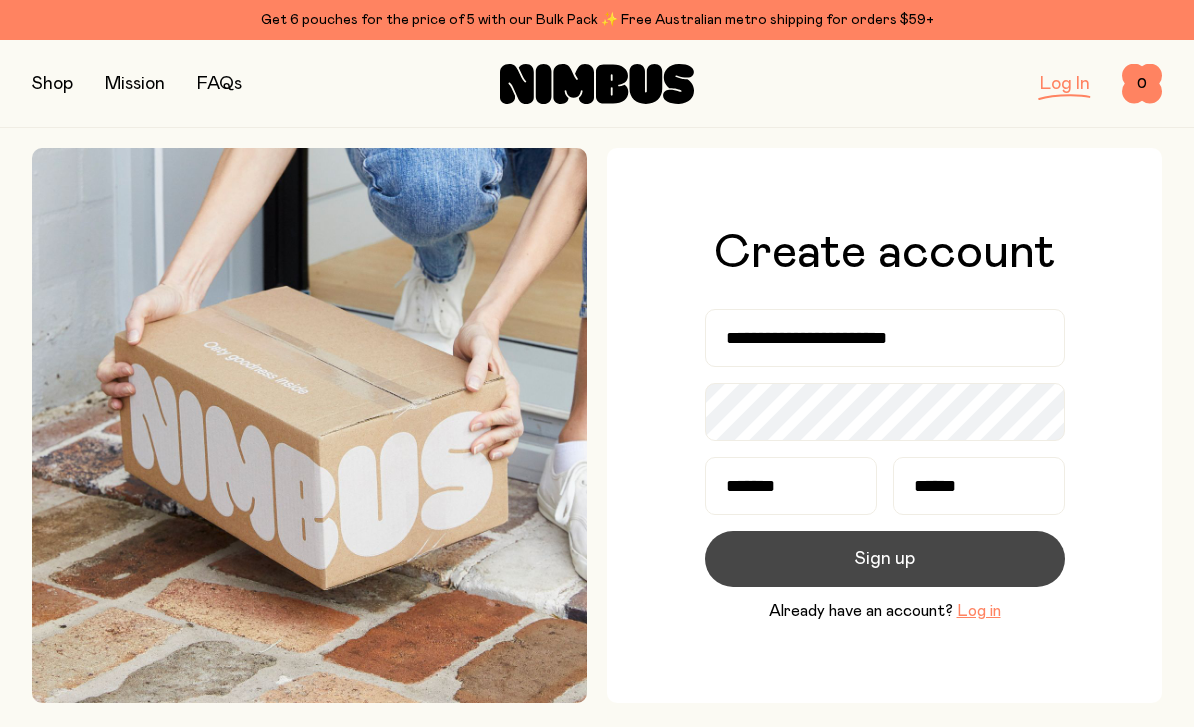 click on "Sign up" at bounding box center [885, 559] 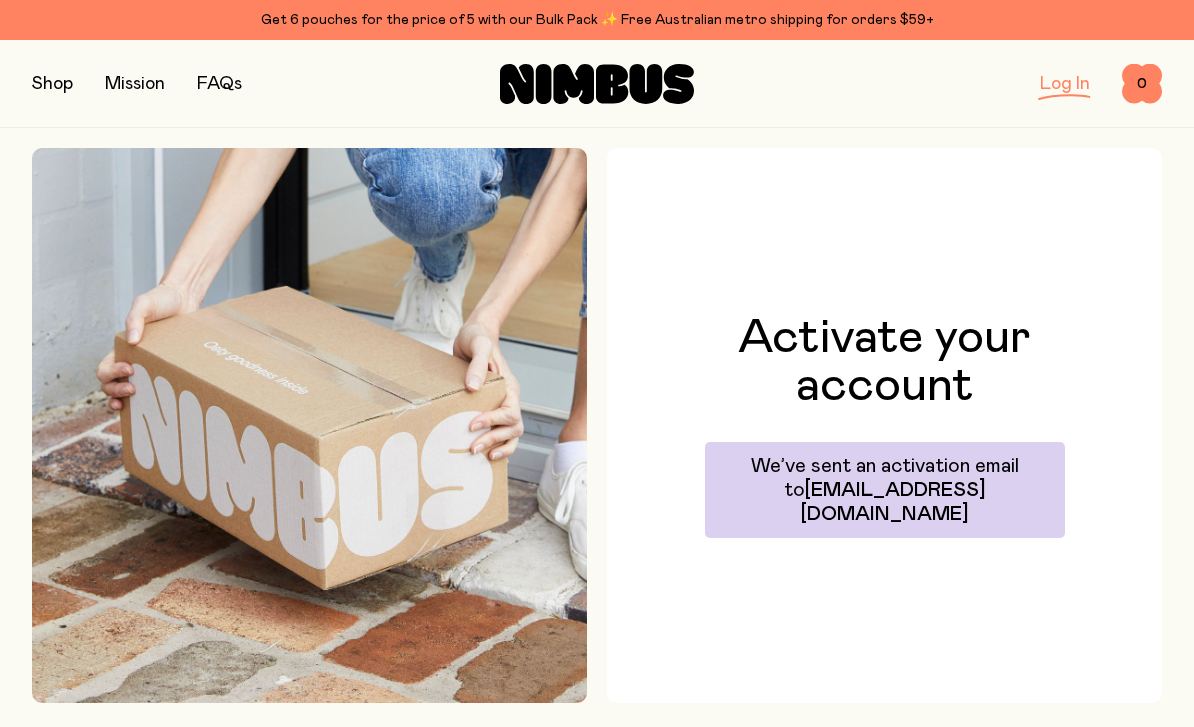 click on "Log In" at bounding box center (1065, 84) 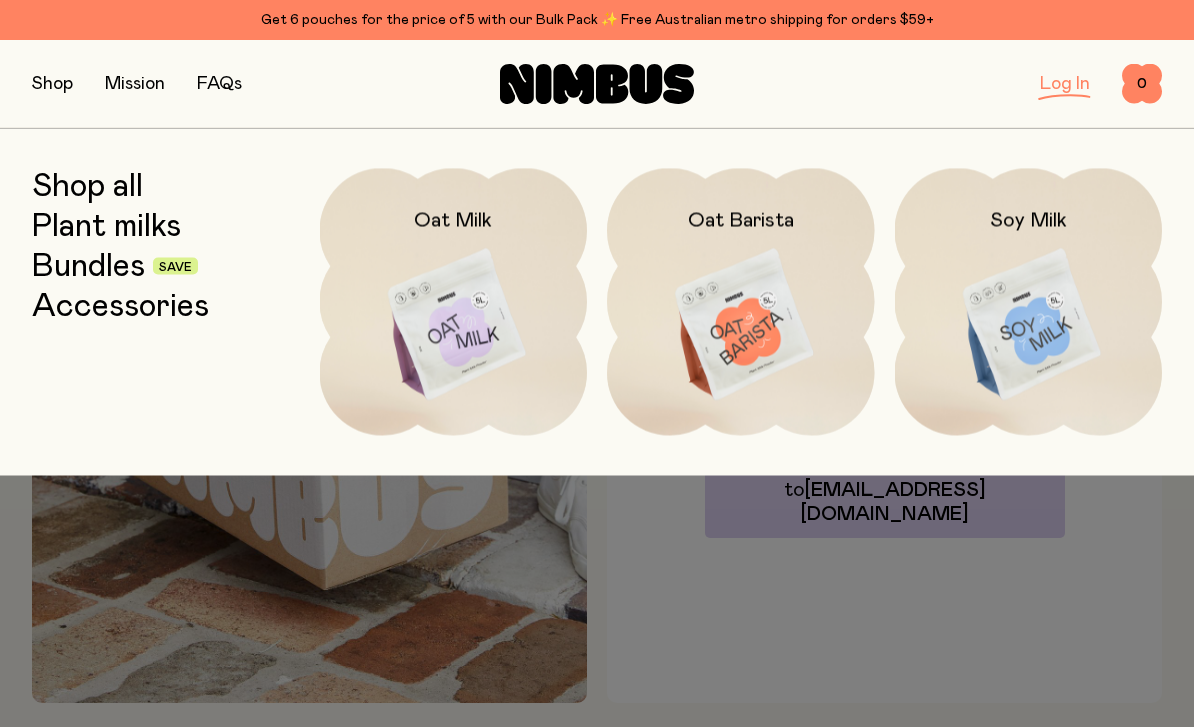 click on "Log In" at bounding box center [1065, 84] 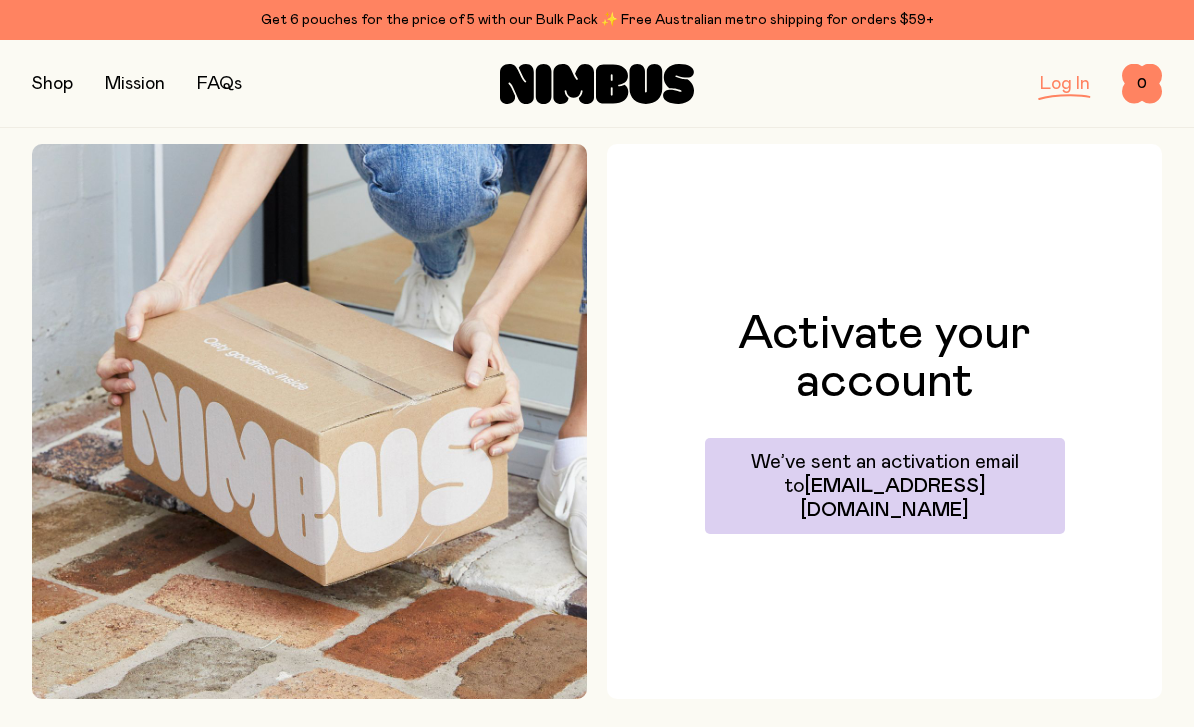scroll, scrollTop: 0, scrollLeft: 0, axis: both 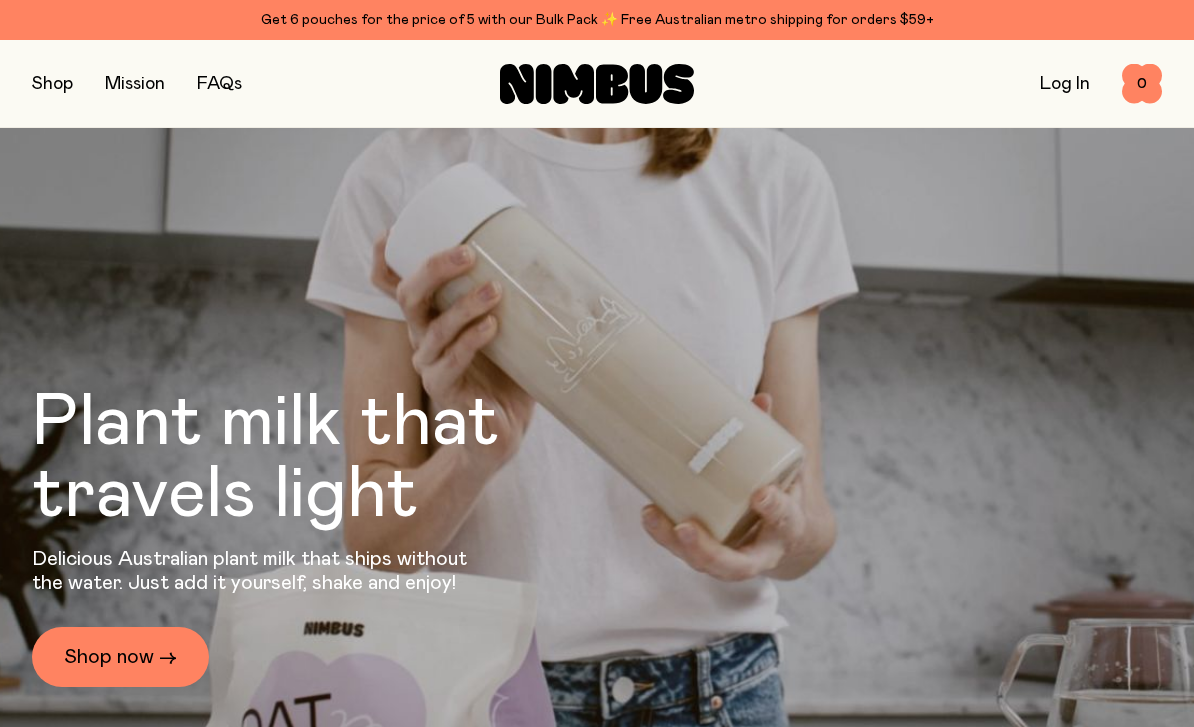 click on "Log In" at bounding box center (1065, 84) 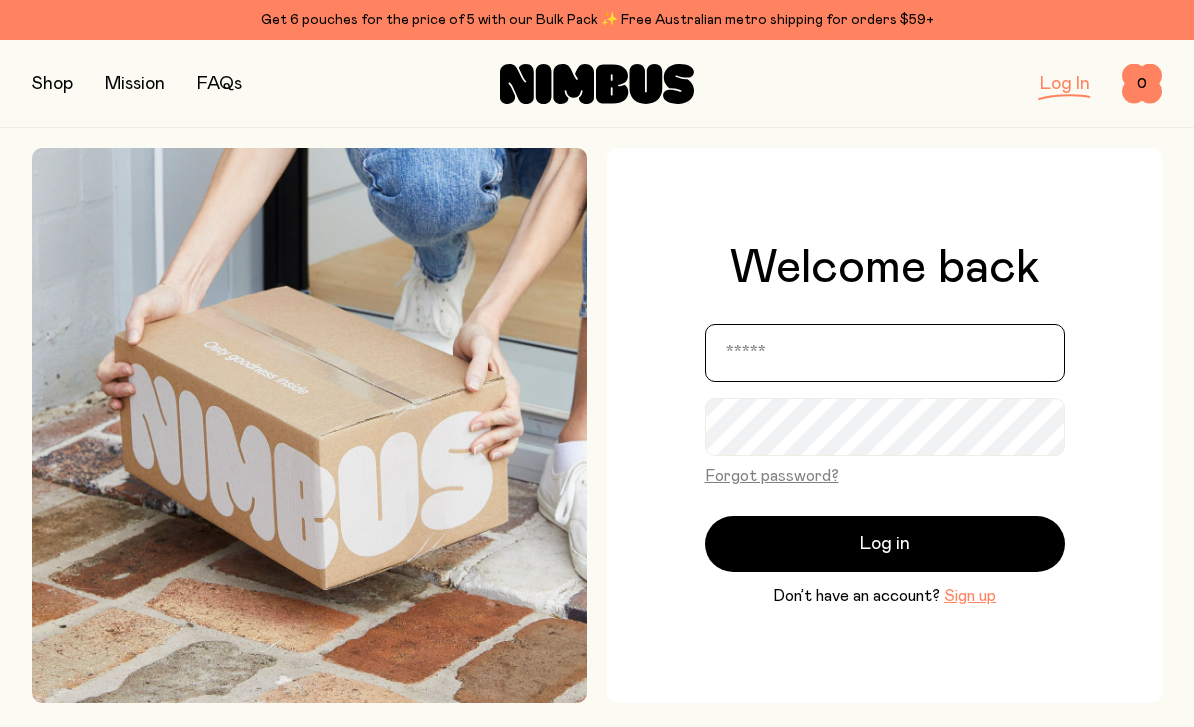 click at bounding box center [885, 353] 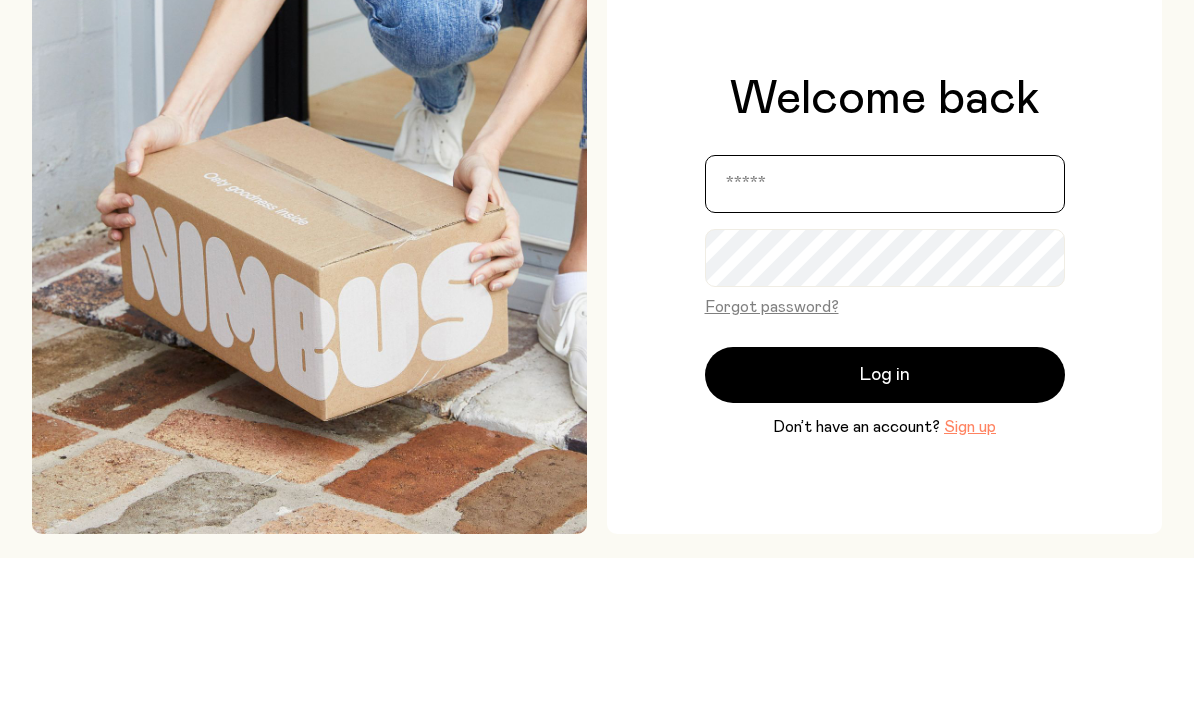 type on "*" 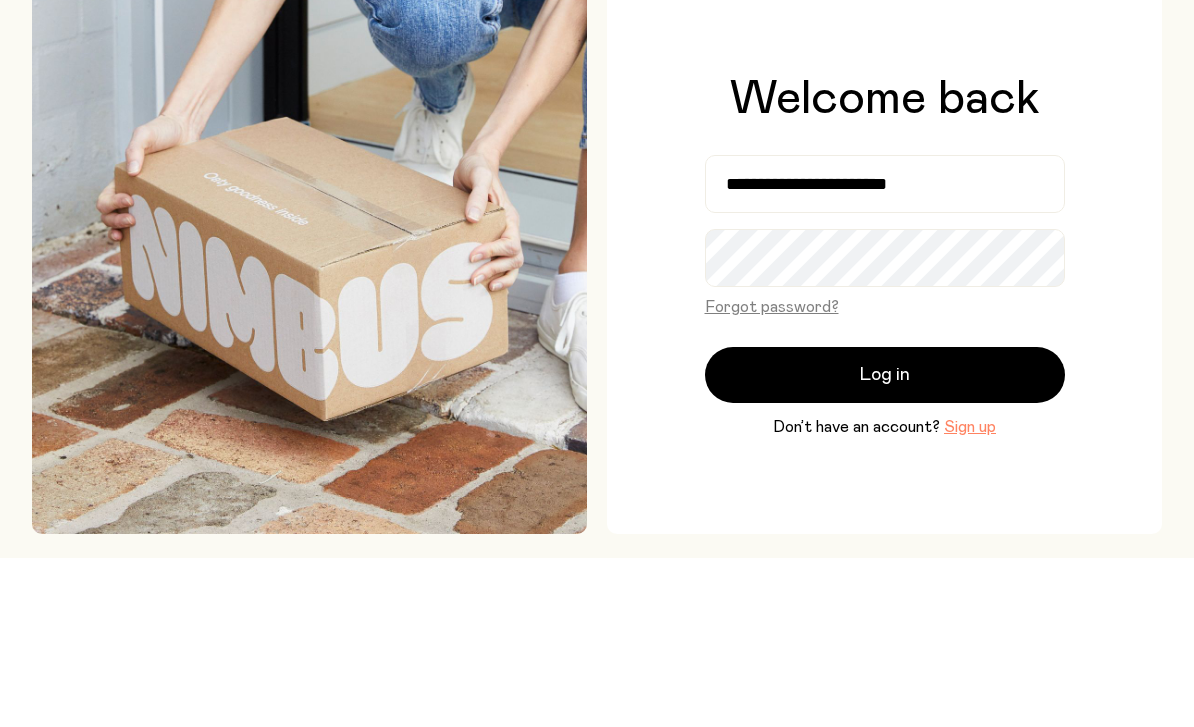 click on "Log in" at bounding box center [885, 544] 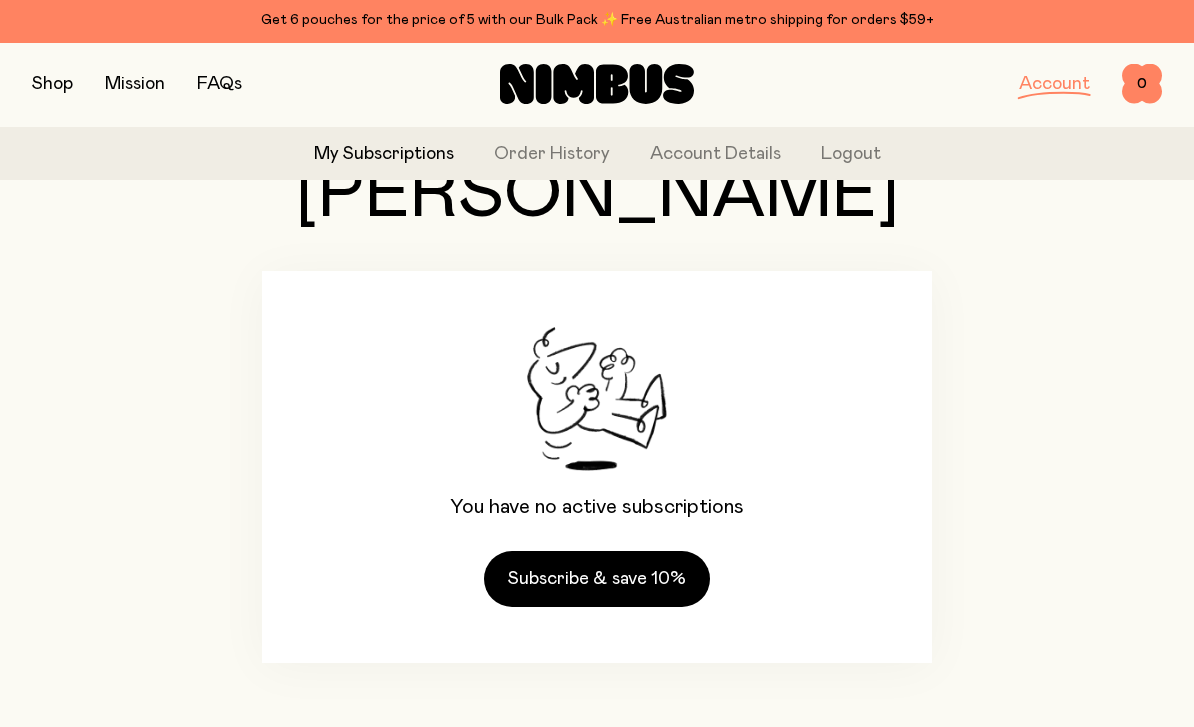 scroll, scrollTop: 101, scrollLeft: 0, axis: vertical 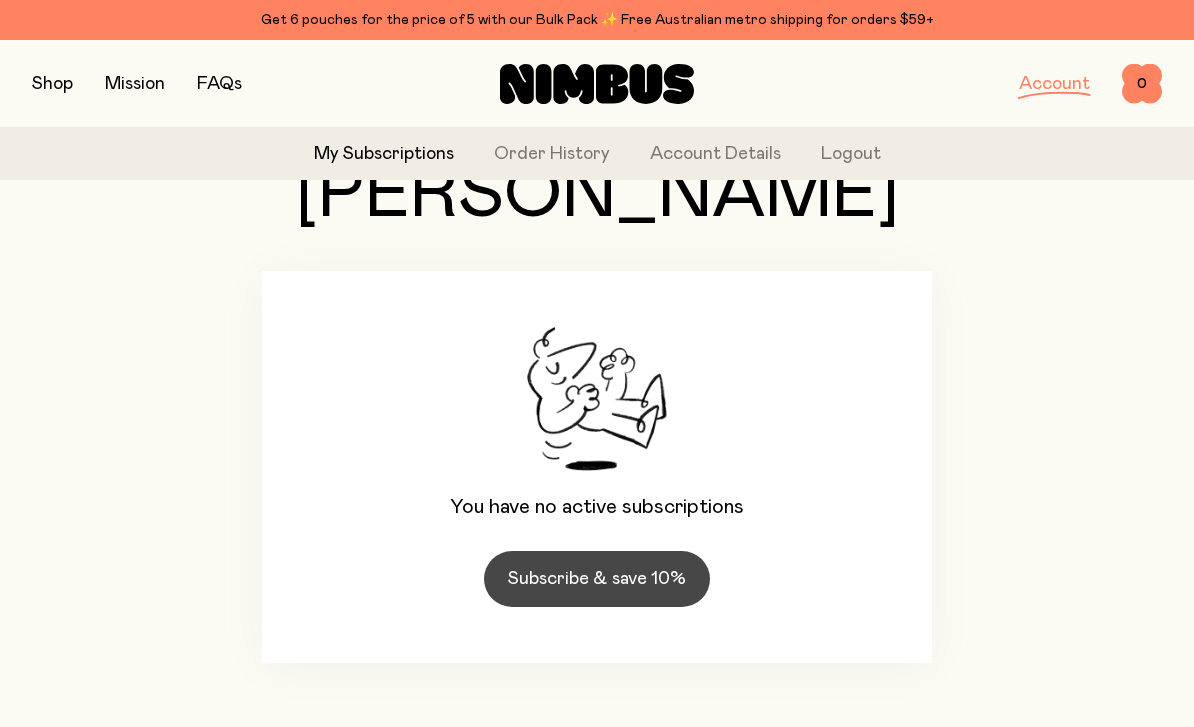 click on "Subscribe & save 10%" 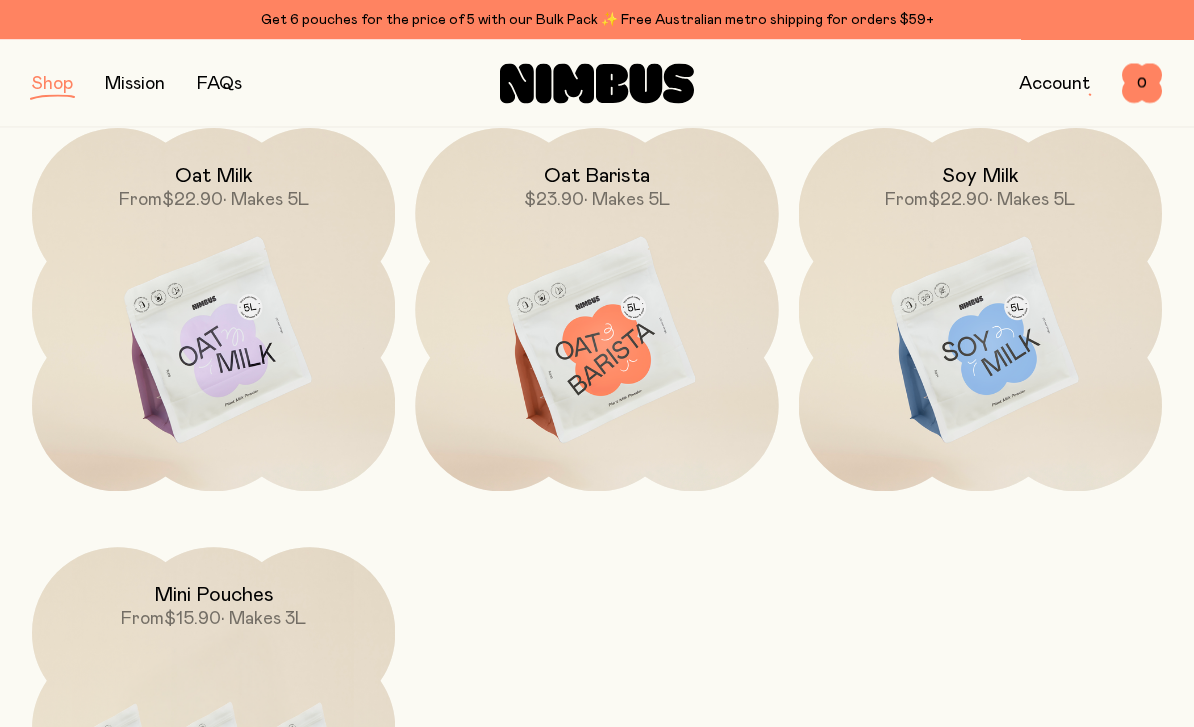 scroll, scrollTop: 278, scrollLeft: 0, axis: vertical 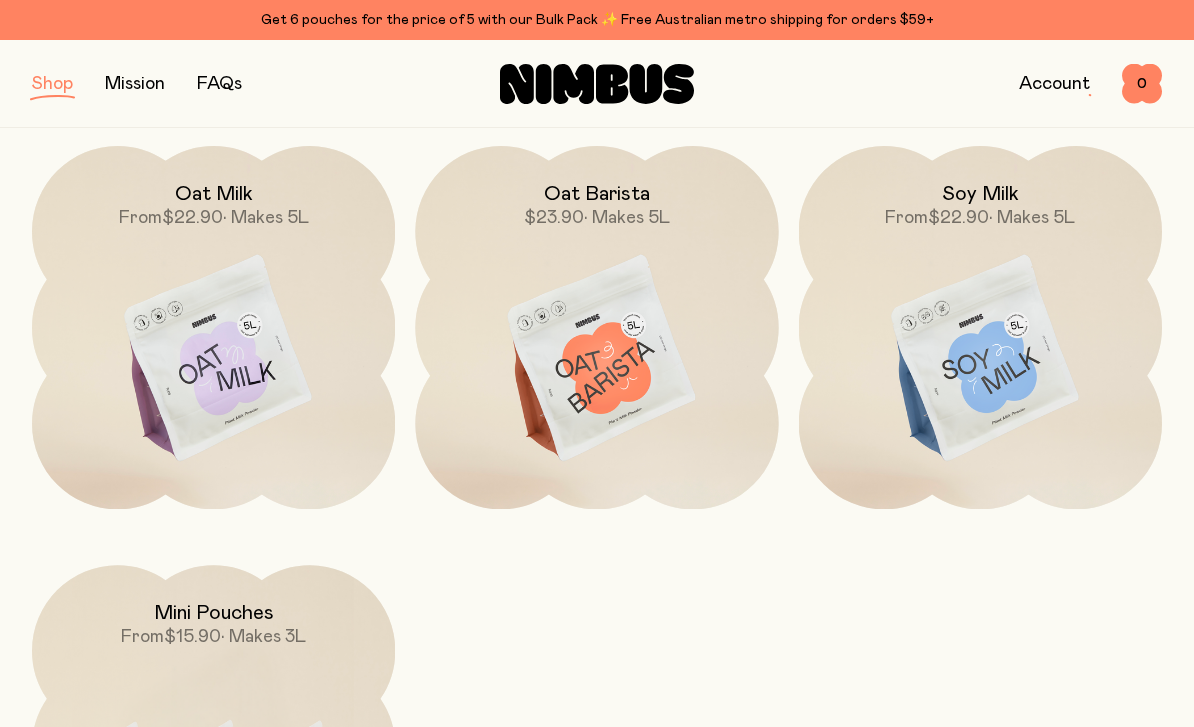 click at bounding box center (596, 359) 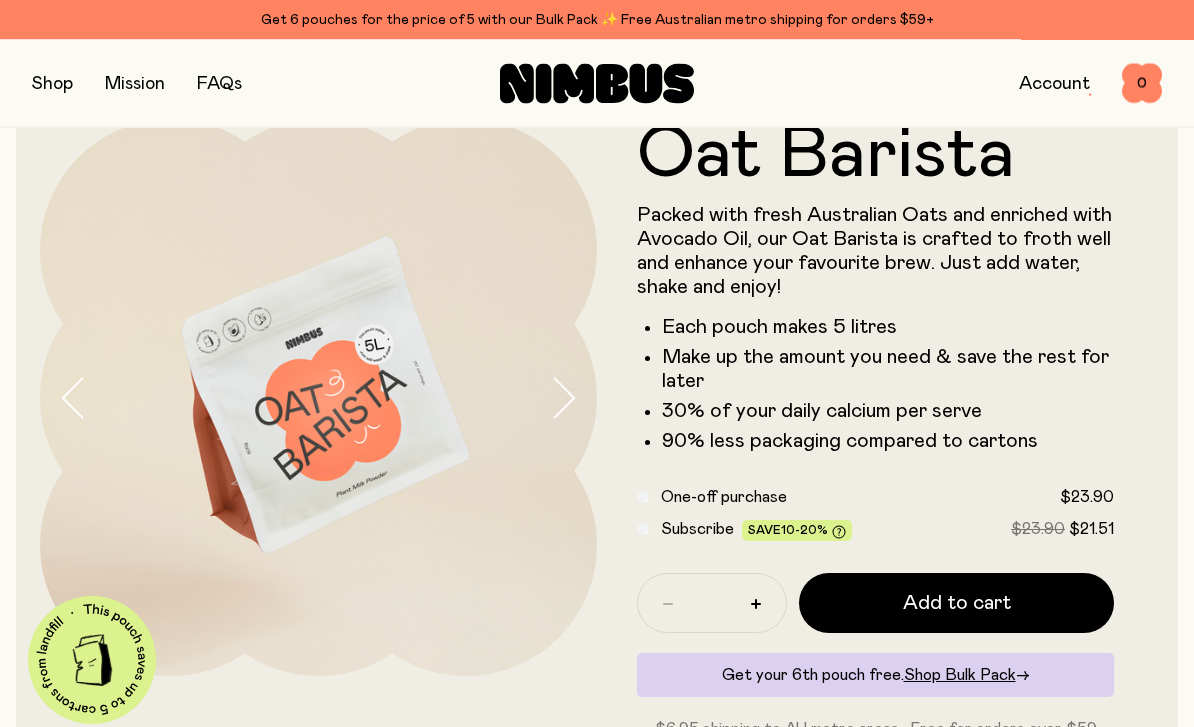 scroll, scrollTop: 0, scrollLeft: 0, axis: both 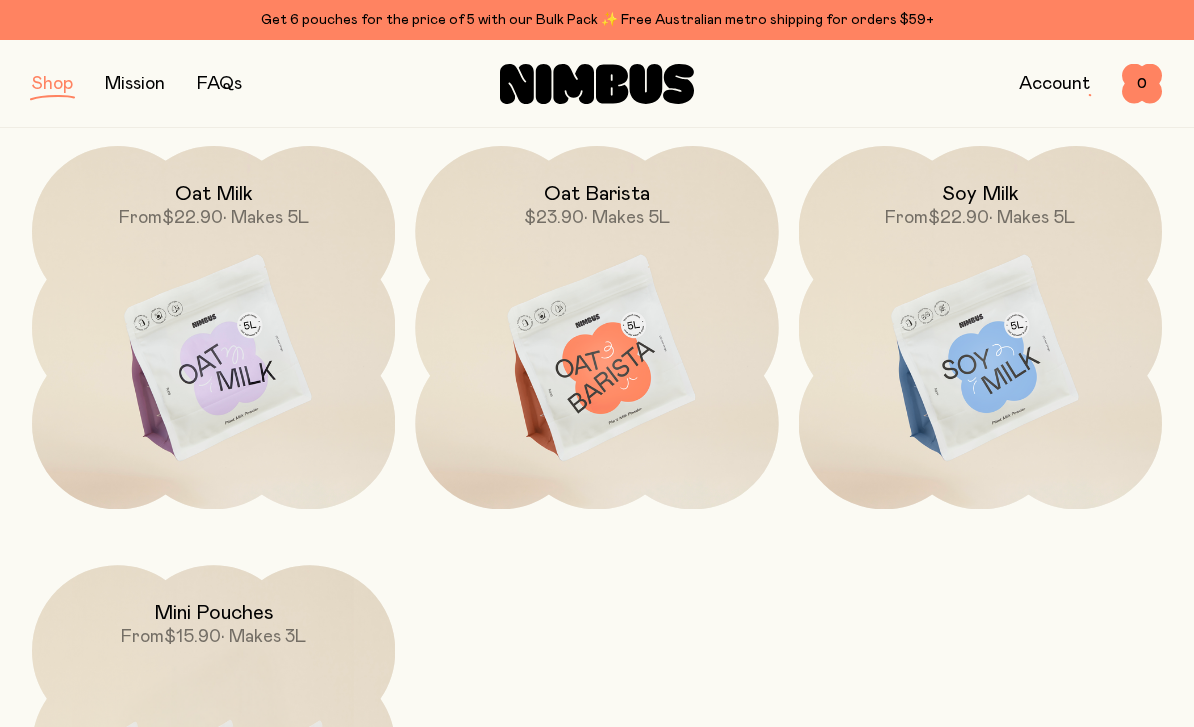 click at bounding box center (980, 359) 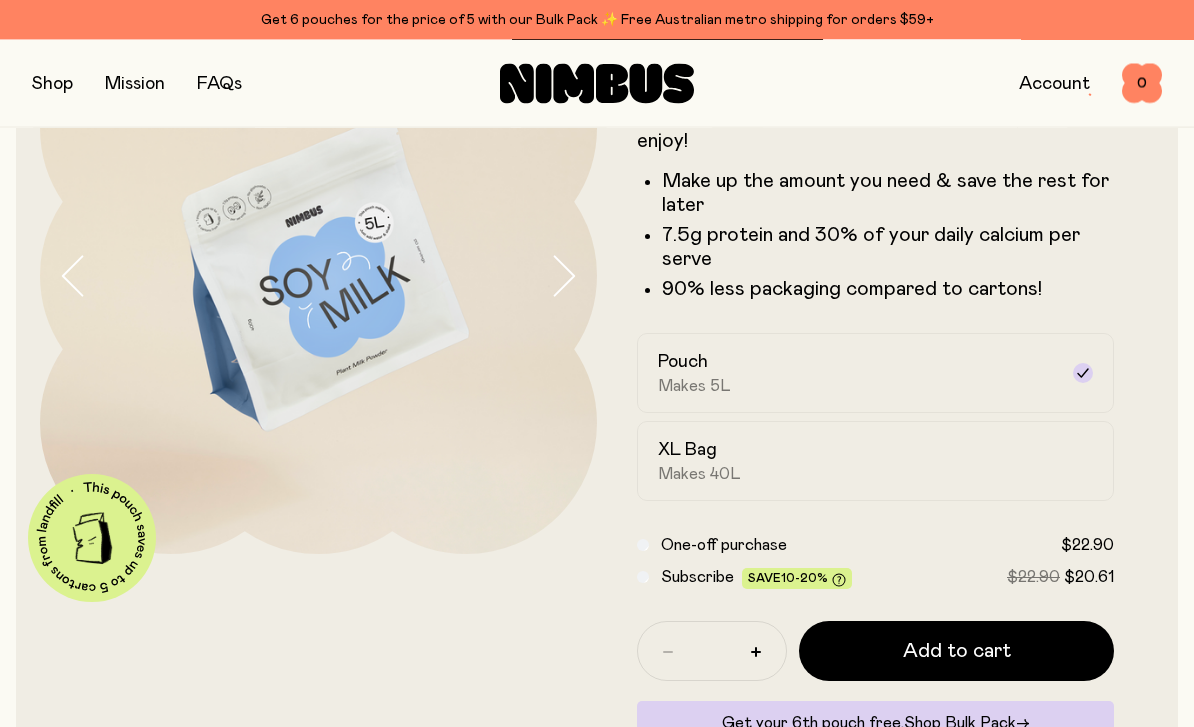 scroll, scrollTop: 171, scrollLeft: 0, axis: vertical 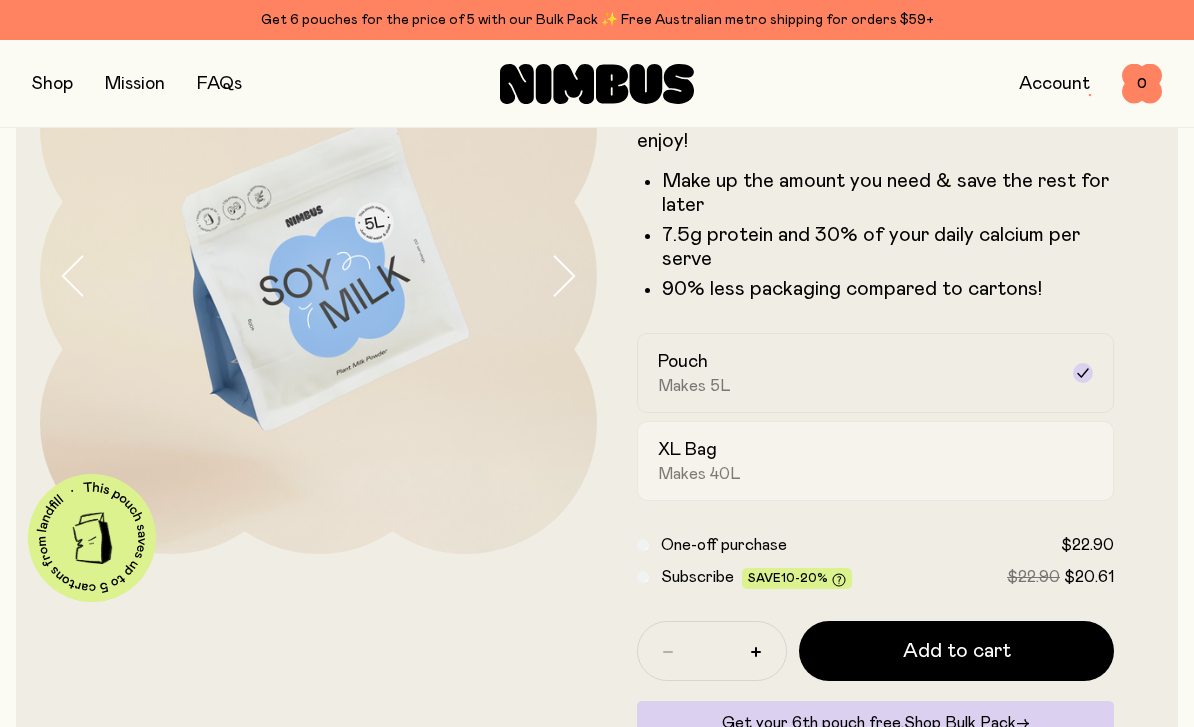 click on "XL Bag Makes 40L" at bounding box center [857, 461] 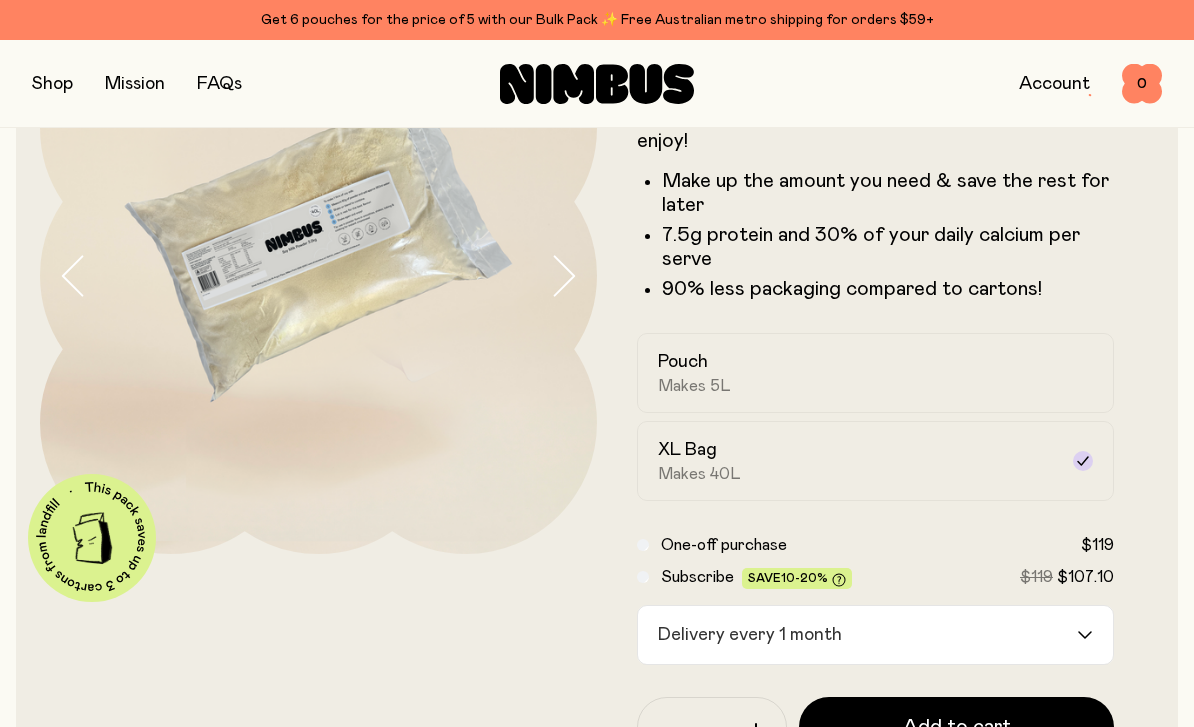 click 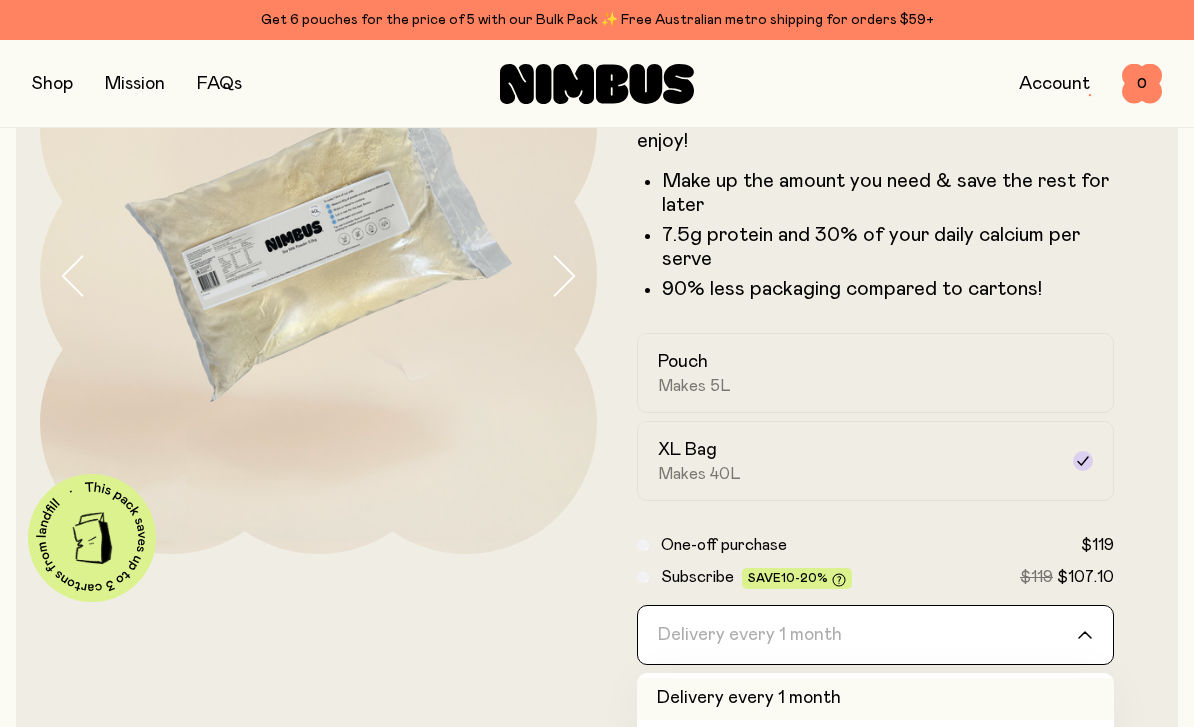 click at bounding box center (318, 431) 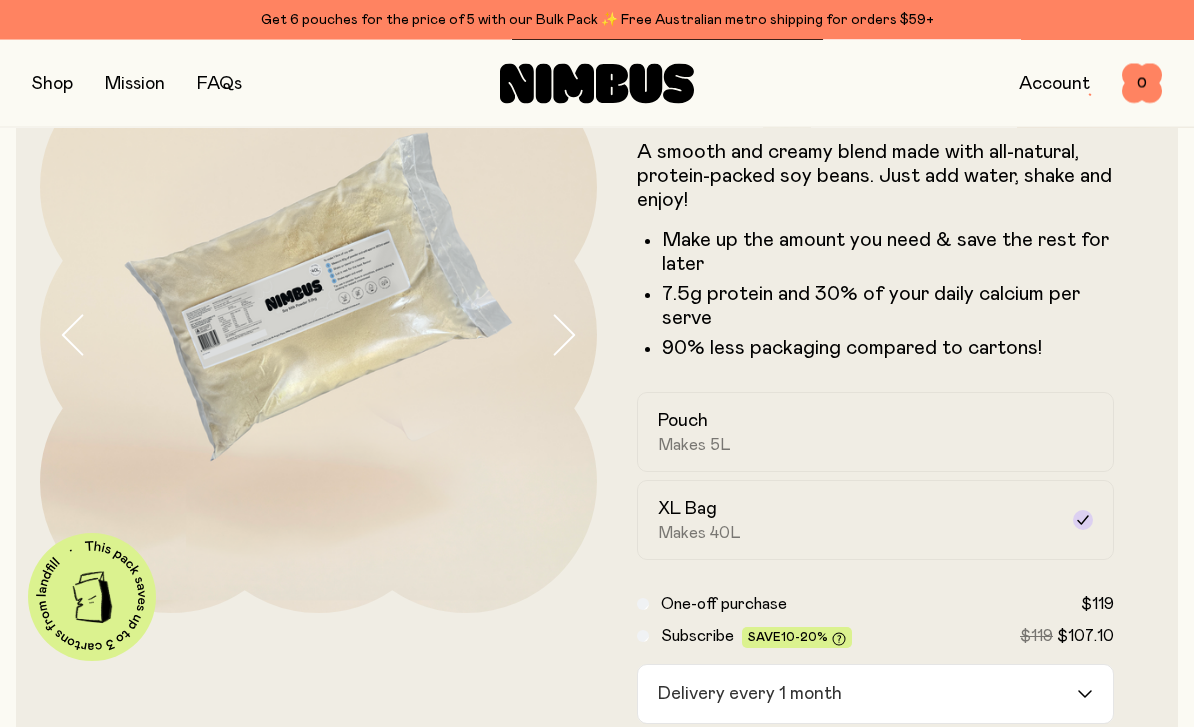 scroll, scrollTop: 0, scrollLeft: 0, axis: both 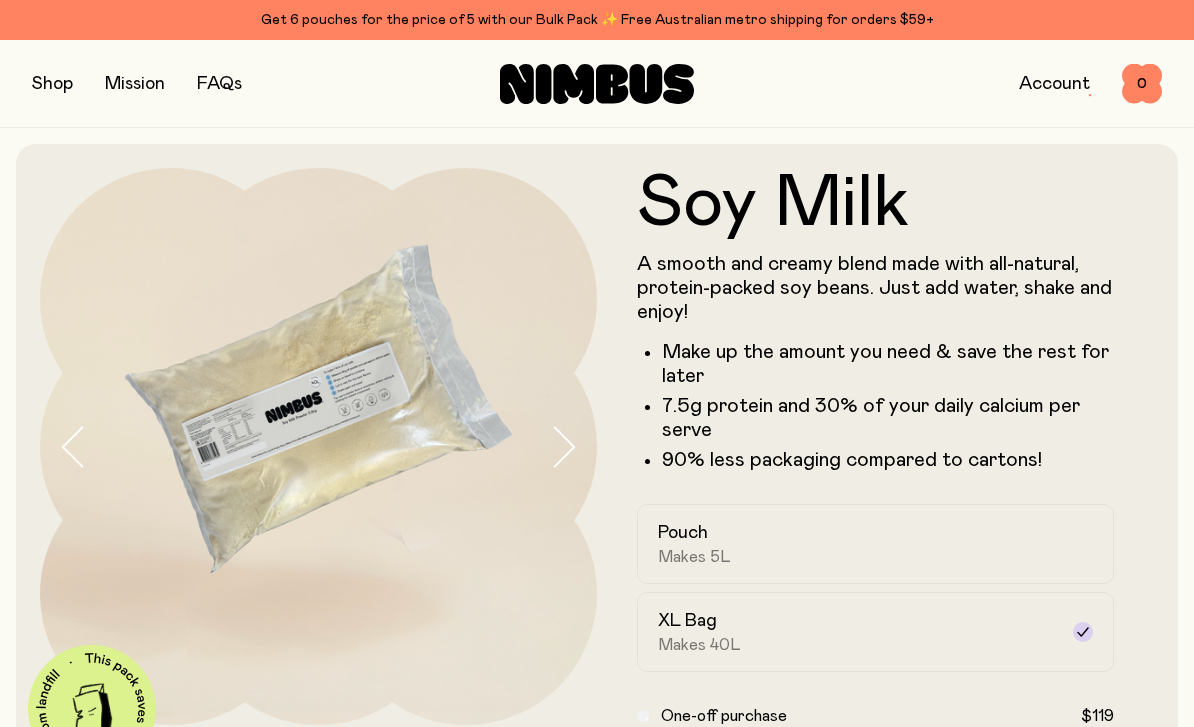 click on "Get 6 pouches for the price of 5 with our Bulk Pack ✨ Free Australian metro shipping for orders $59+" at bounding box center [597, 20] 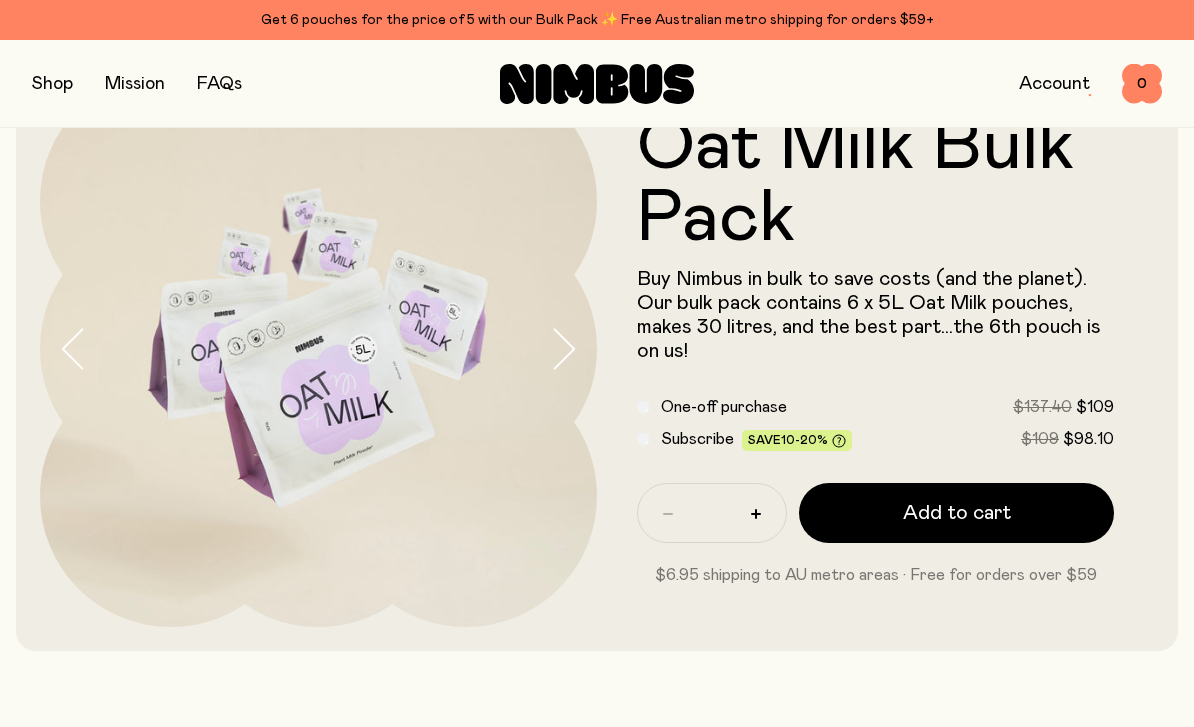 scroll, scrollTop: 0, scrollLeft: 0, axis: both 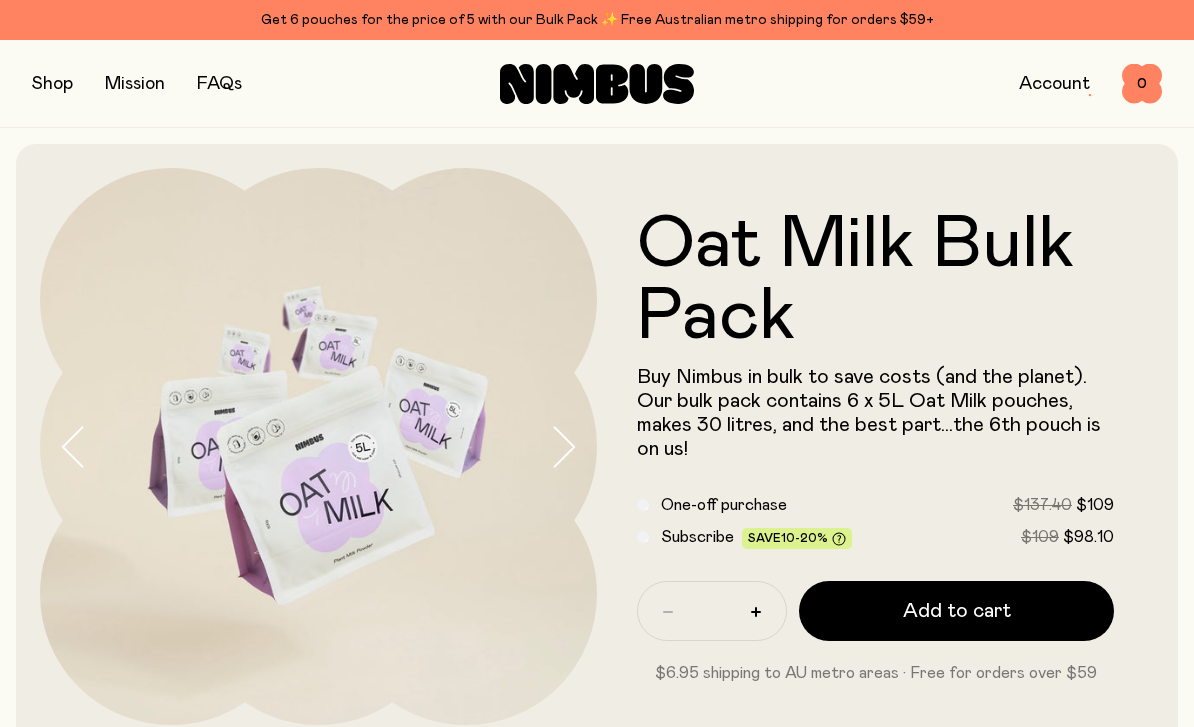 click at bounding box center [52, 84] 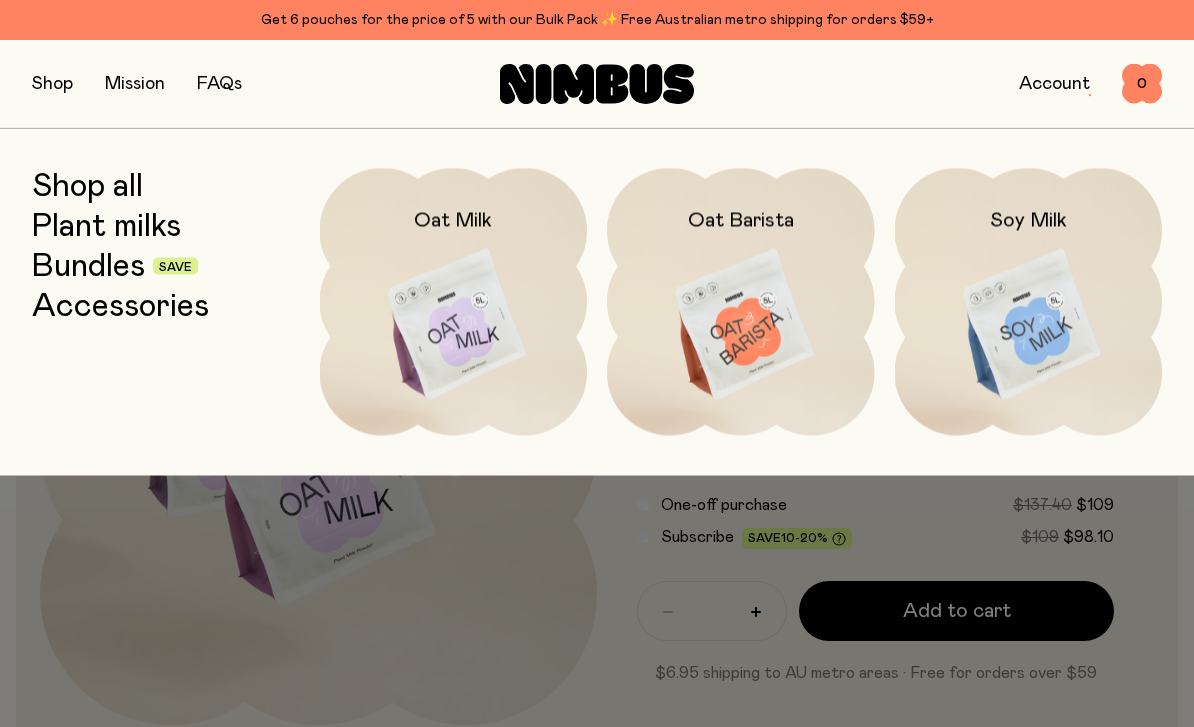 click at bounding box center (1029, 325) 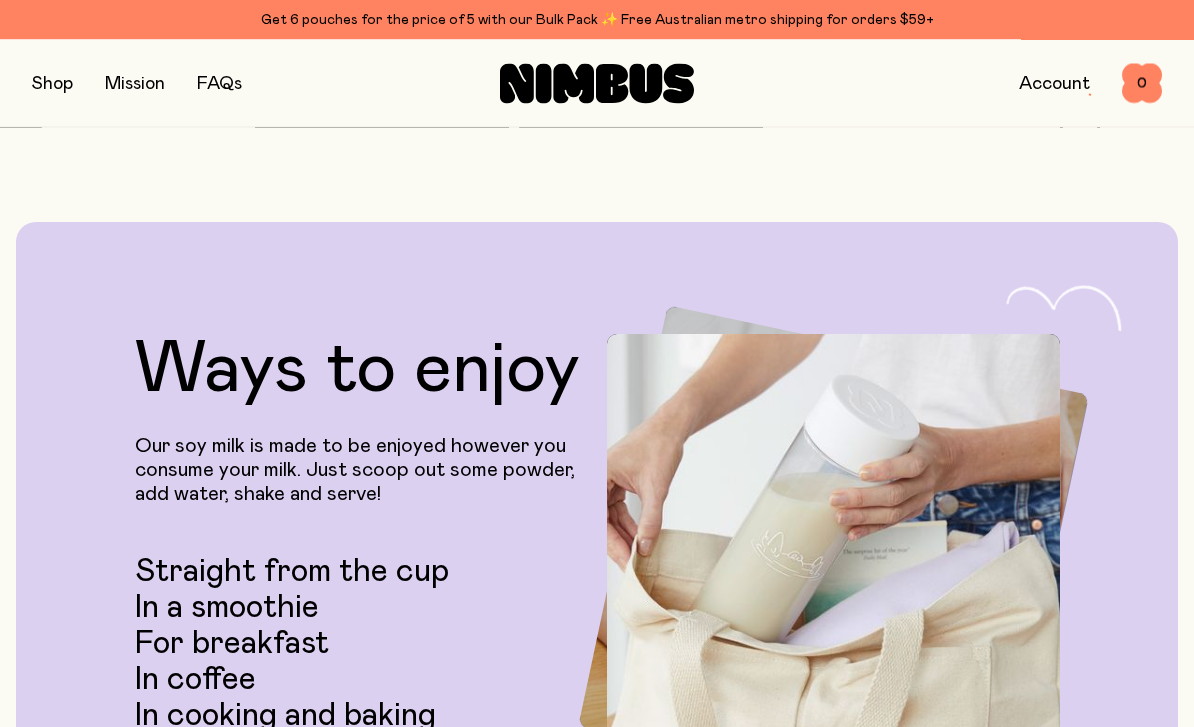 click at bounding box center [52, 84] 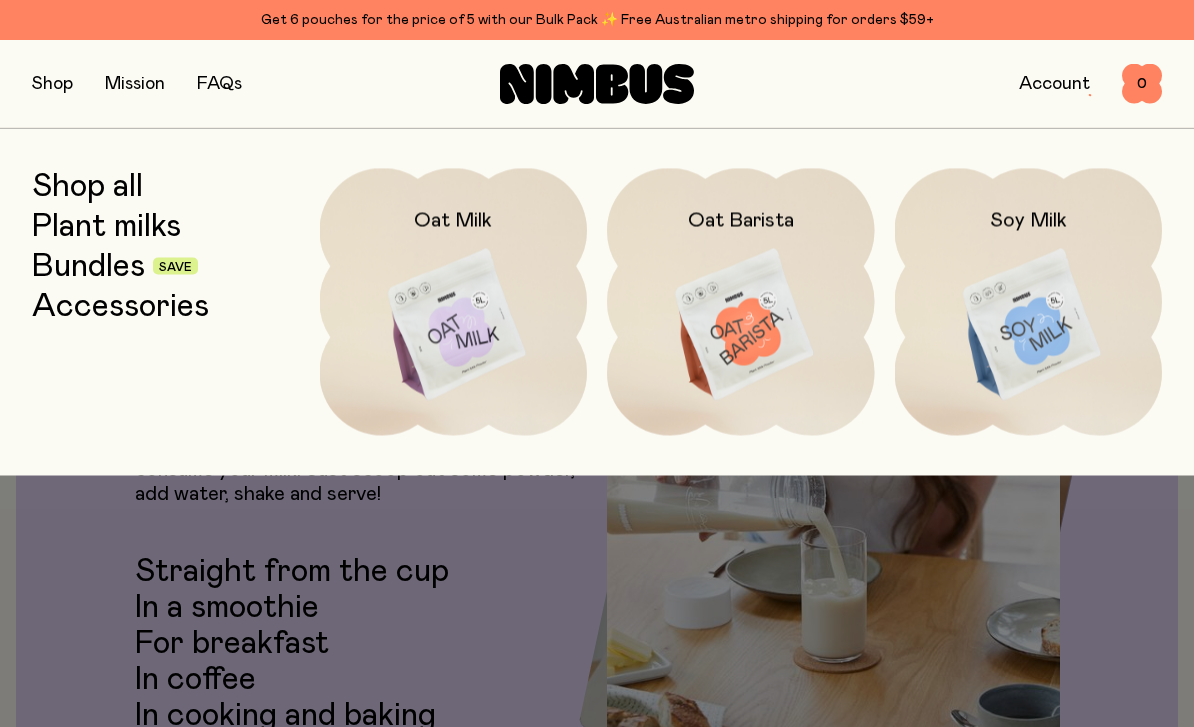 click on "Plant milks" at bounding box center [106, 226] 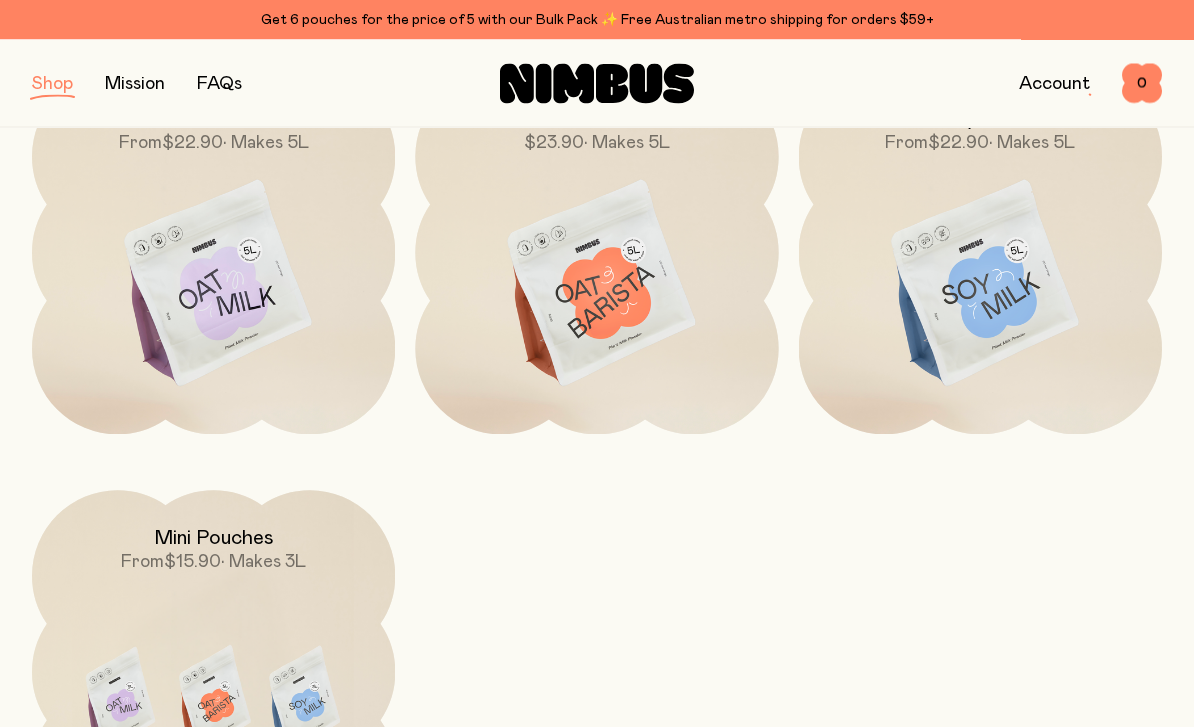 scroll, scrollTop: 347, scrollLeft: 0, axis: vertical 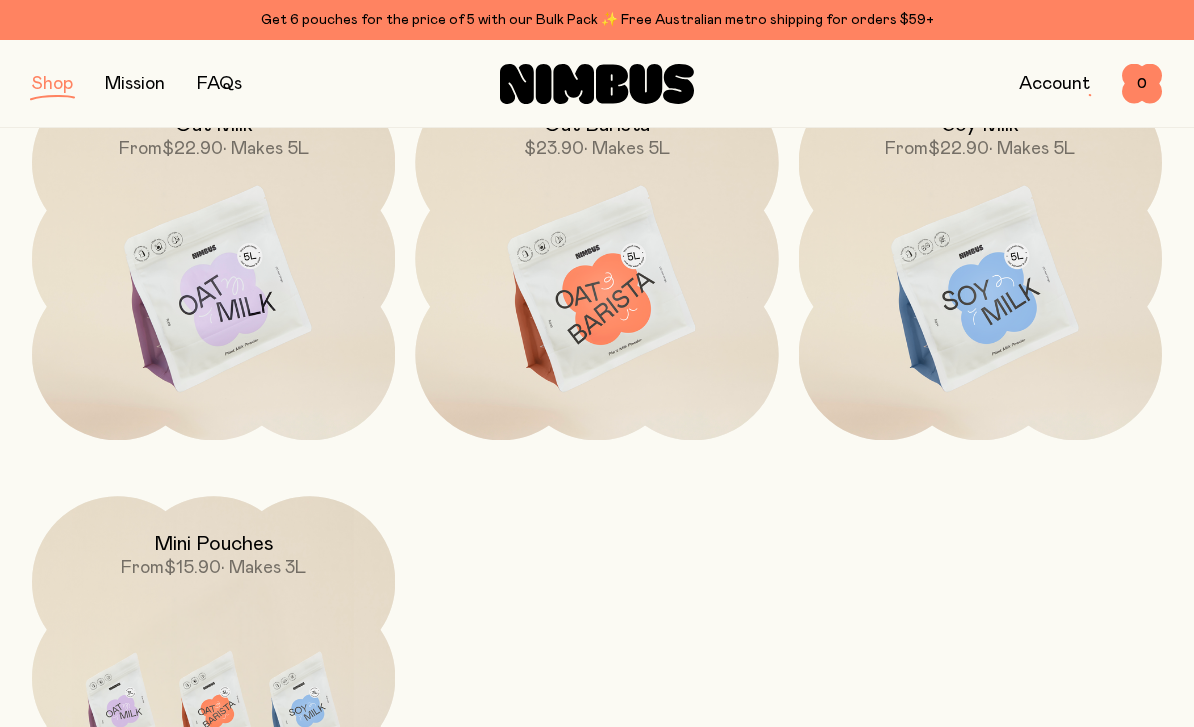 click at bounding box center [980, 290] 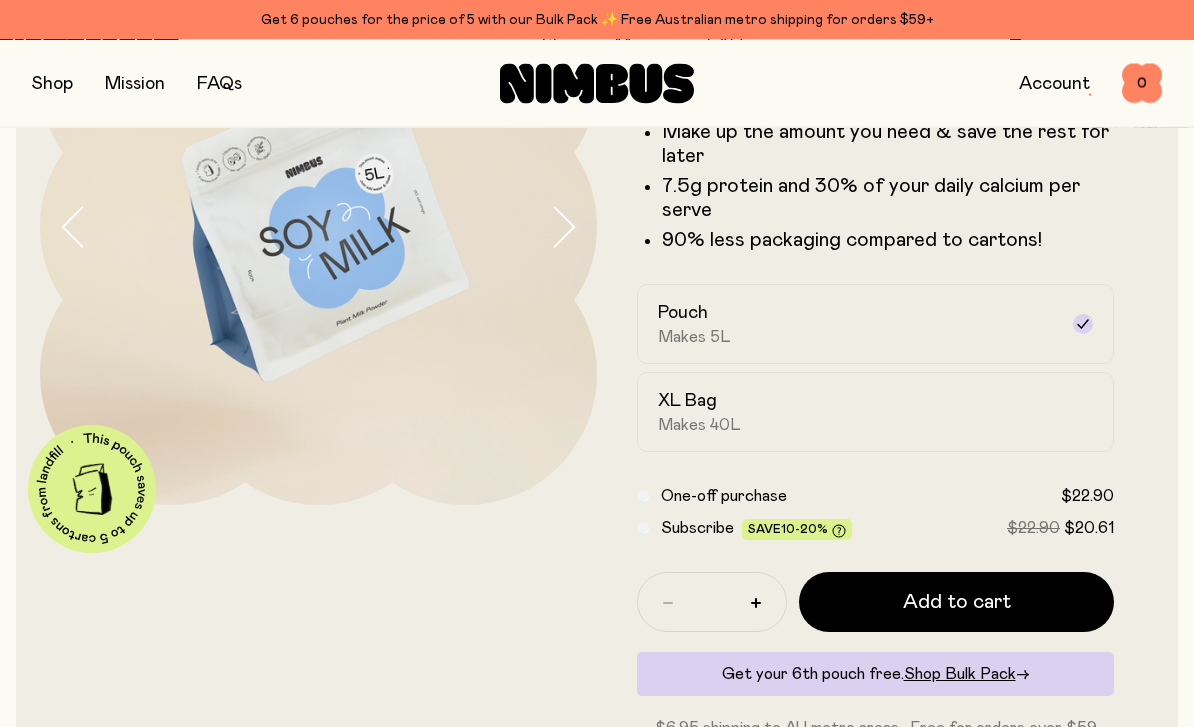 scroll, scrollTop: 220, scrollLeft: 0, axis: vertical 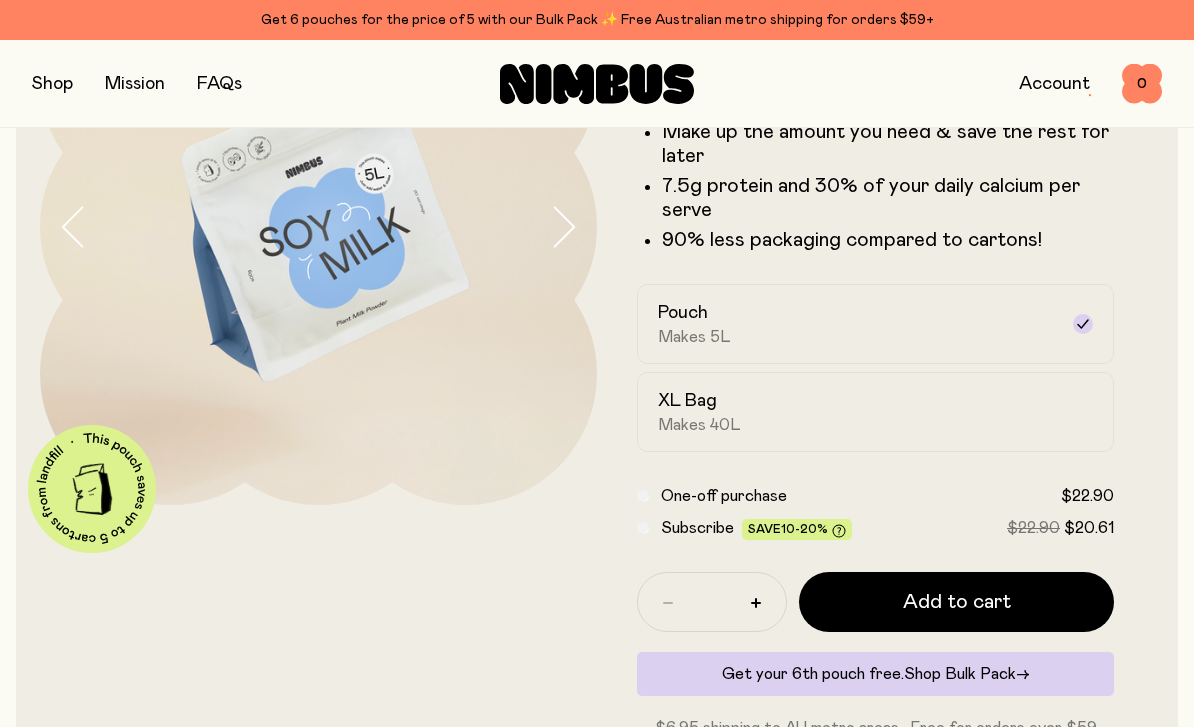 click on "Shop Bulk Pack" at bounding box center (960, 674) 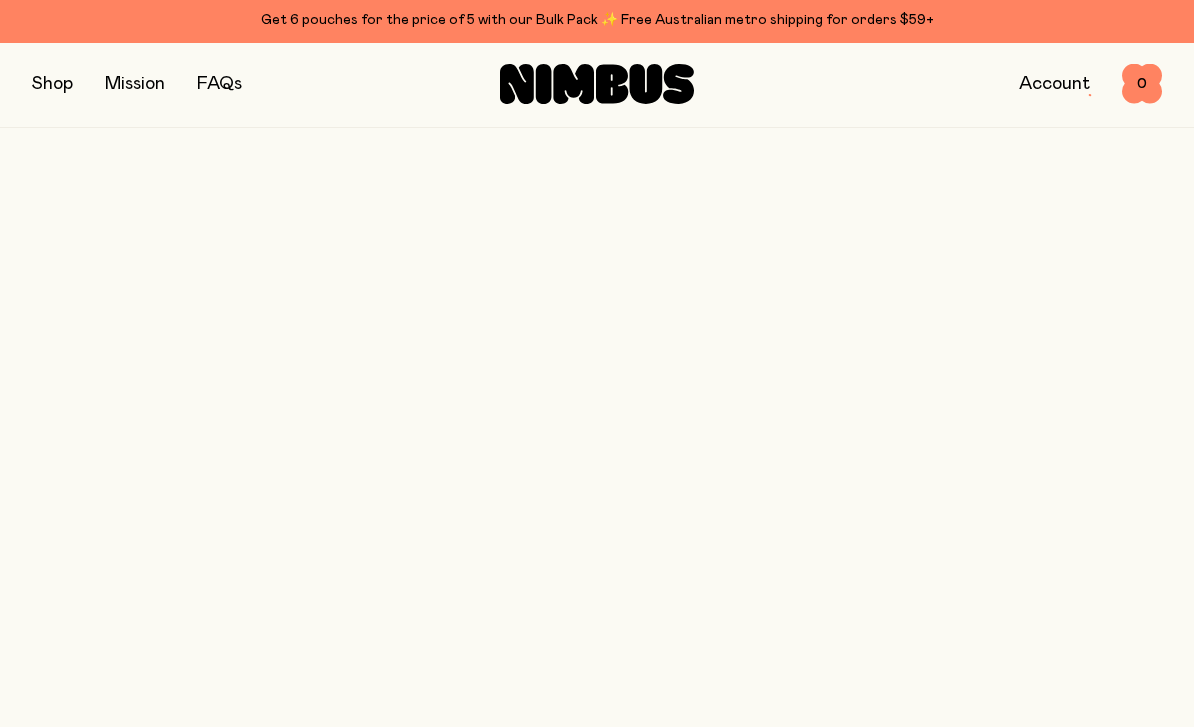 scroll, scrollTop: 0, scrollLeft: 0, axis: both 